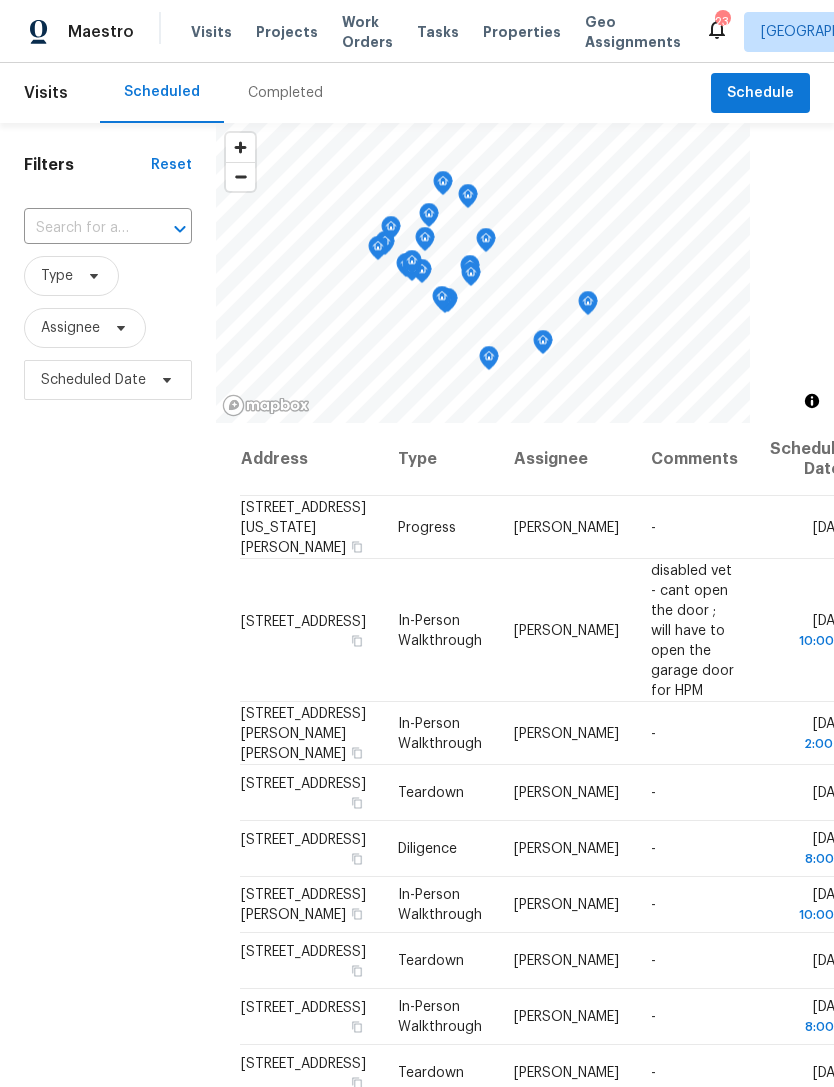 scroll, scrollTop: 0, scrollLeft: 0, axis: both 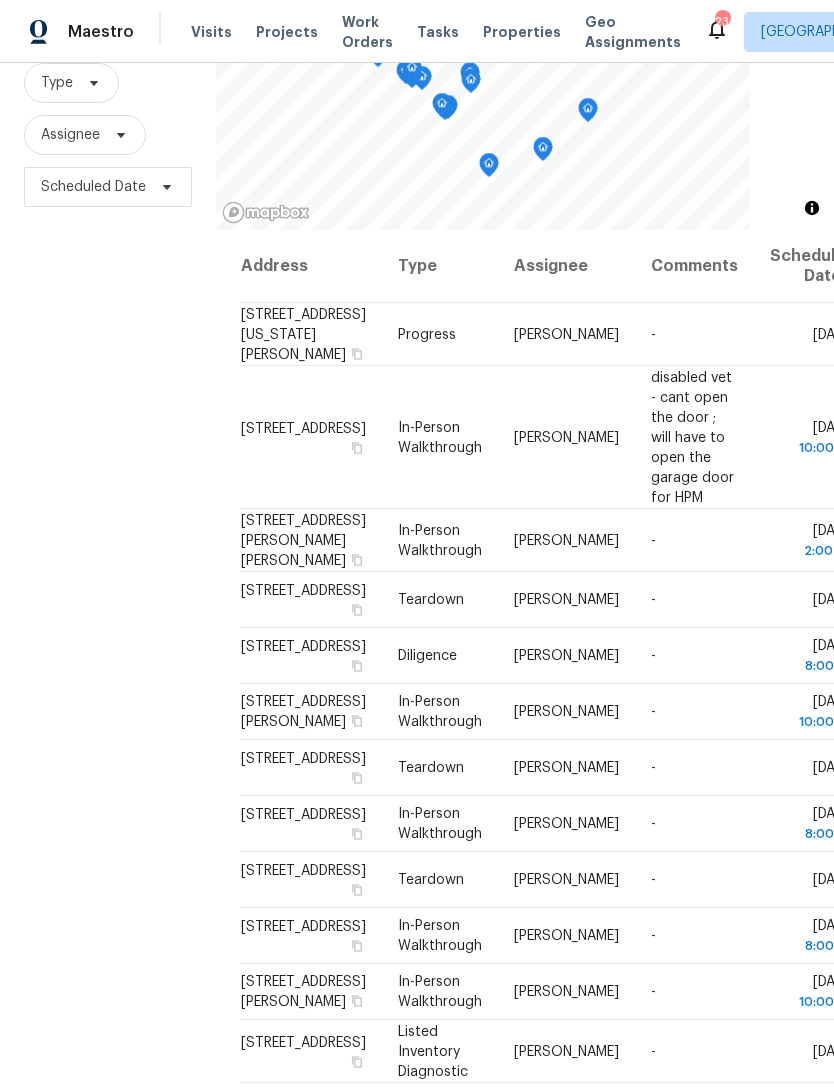 click on "Properties" at bounding box center [522, 32] 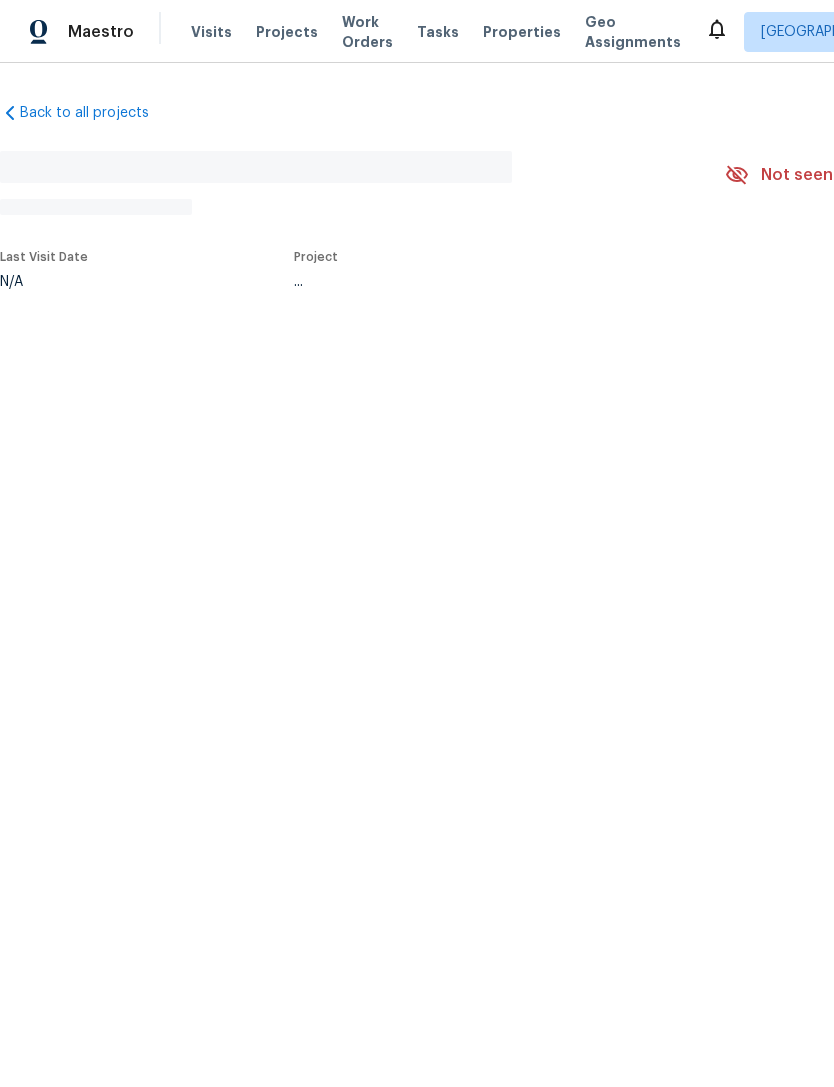 scroll, scrollTop: 0, scrollLeft: 0, axis: both 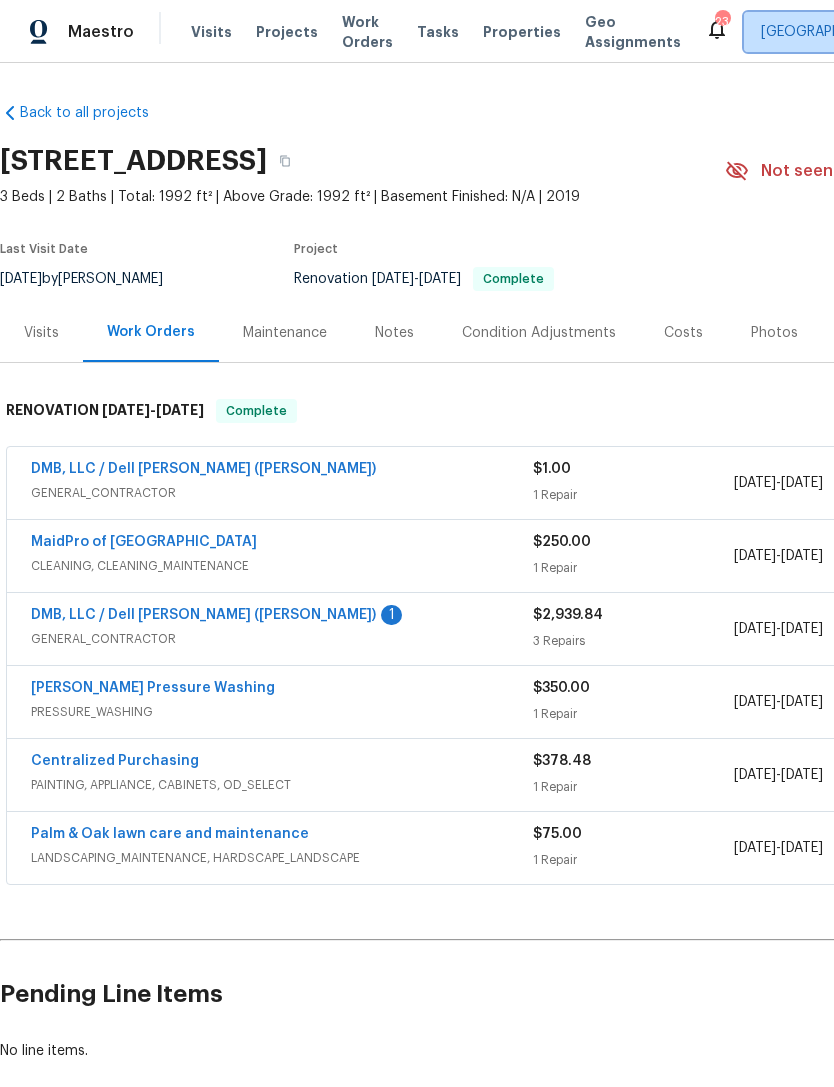 click on "[GEOGRAPHIC_DATA], [GEOGRAPHIC_DATA]" at bounding box center [903, 32] 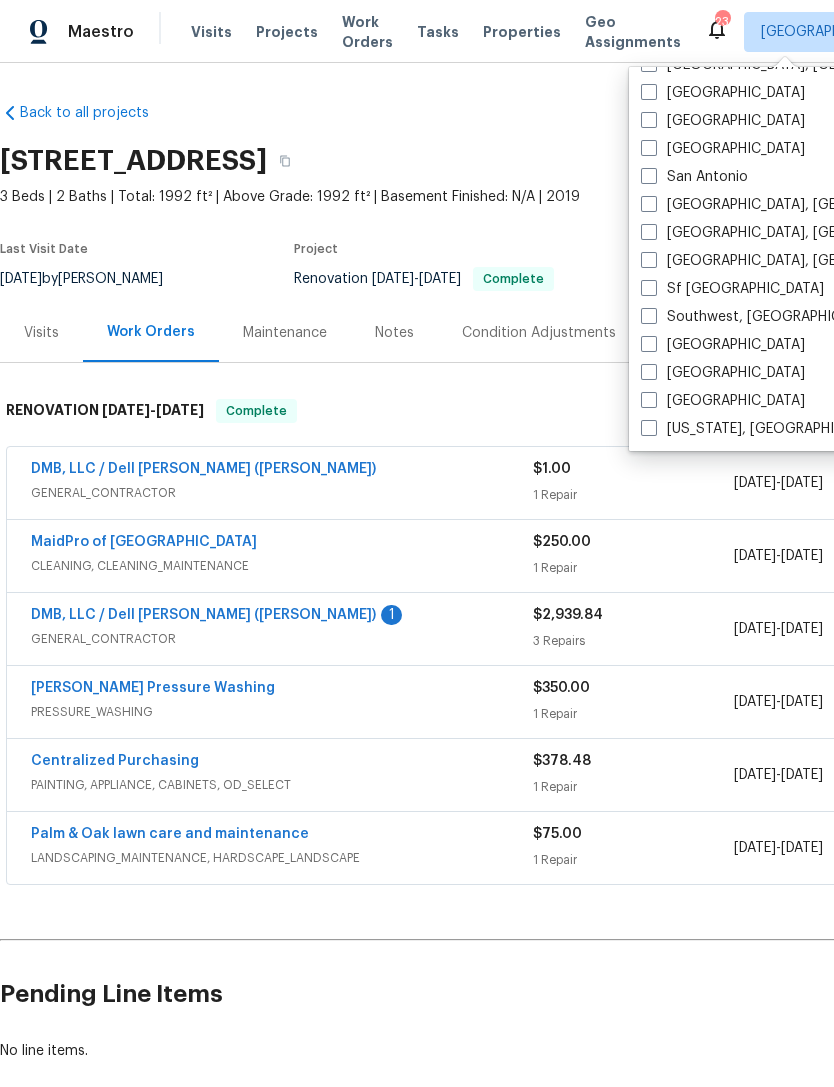 scroll, scrollTop: 1340, scrollLeft: 0, axis: vertical 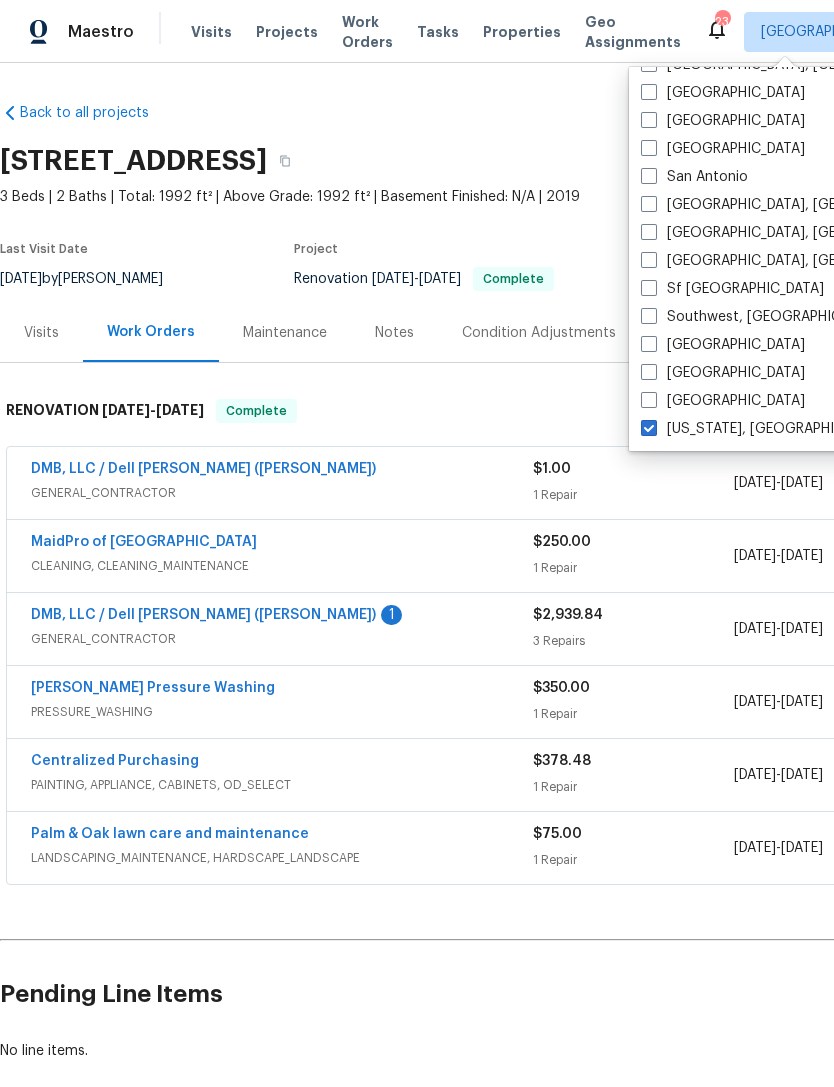 checkbox on "true" 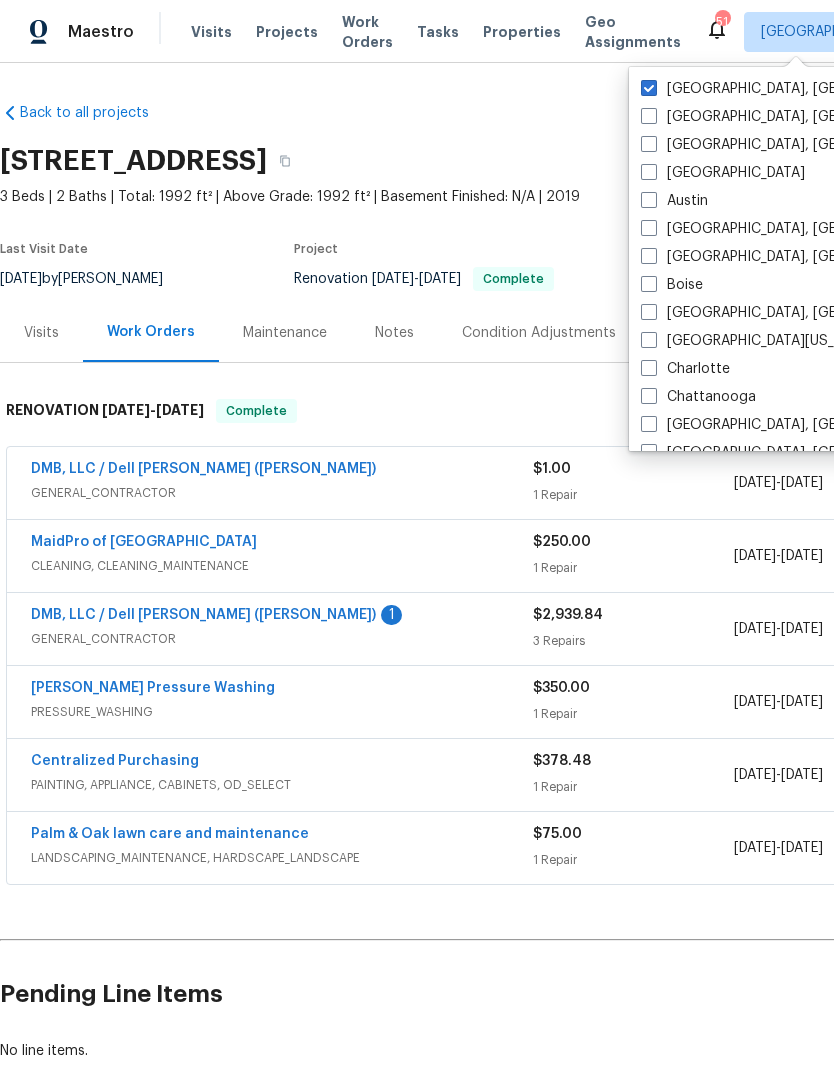 scroll, scrollTop: 0, scrollLeft: 0, axis: both 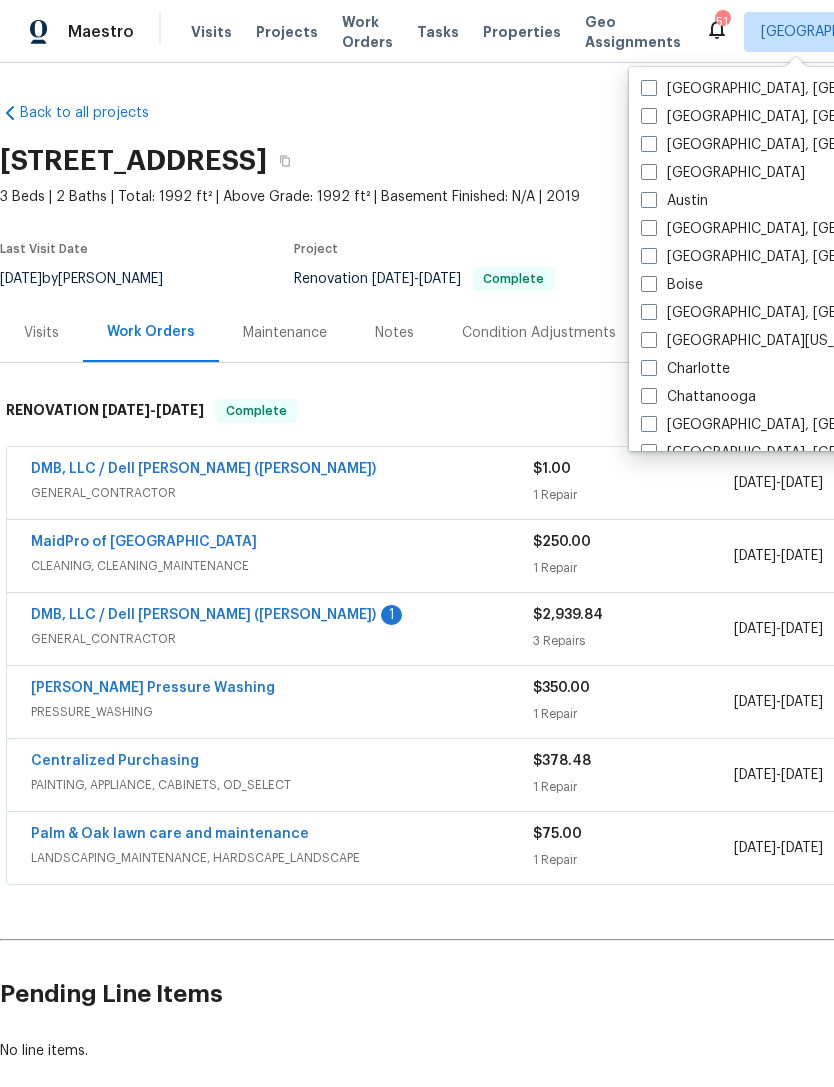 checkbox on "false" 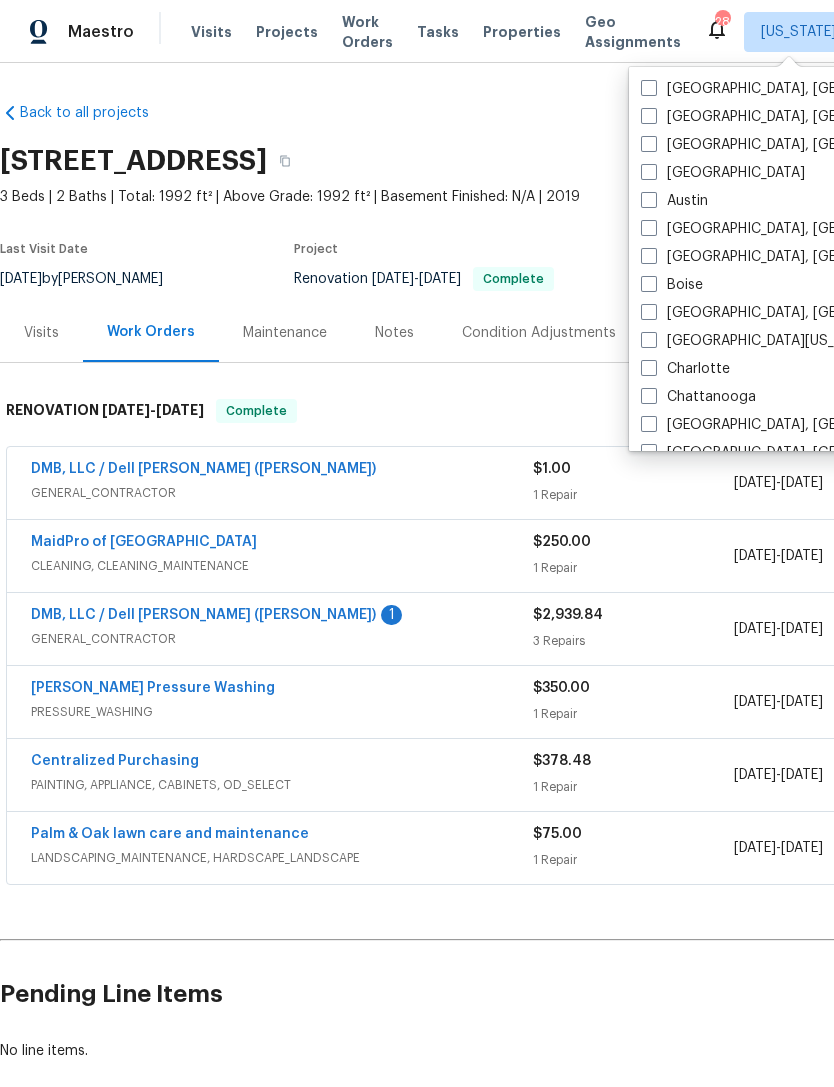 click on "Back to all projects 158 Hyrne Dr, Goose Creek, SC 29445 3 Beds | 2 Baths | Total: 1992 ft² | Above Grade: 1992 ft² | Basement Finished: N/A | 2019 Not seen today Mark Seen Actions Last Visit Date 7/18/2025  by  Raymond Roberts   Project Renovation   7/15/2025  -  7/21/2025 Complete Visits Work Orders Maintenance Notes Condition Adjustments Costs Photos Floor Plans Cases RENOVATION   7/15/25  -  7/21/25 Complete DMB, LLC / Dell Bryson (Heise) GENERAL_CONTRACTOR $1.00 1 Repair 7/15/2025  -  7/21/2025 In Progress MaidPro of Charleston CLEANING, CLEANING_MAINTENANCE $250.00 1 Repair 7/15/2025  -  7/18/2025 Complete DMB, LLC / Dell Bryson (Heise) 1 GENERAL_CONTRACTOR $2,939.84 3 Repairs 7/15/2025  -  7/17/2025 Complete Sanford Pressure Washing PRESSURE_WASHING $350.00 1 Repair 7/15/2025  -  7/17/2025 Complete Centralized Purchasing PAINTING, APPLIANCE, CABINETS, OD_SELECT $378.48 1 Repair 7/15/2025  -  7/15/2025 Complete Palm & Oak lawn care and maintenance LANDSCAPING_MAINTENANCE, HARDSCAPE_LANDSCAPE $75.00" at bounding box center (565, 582) 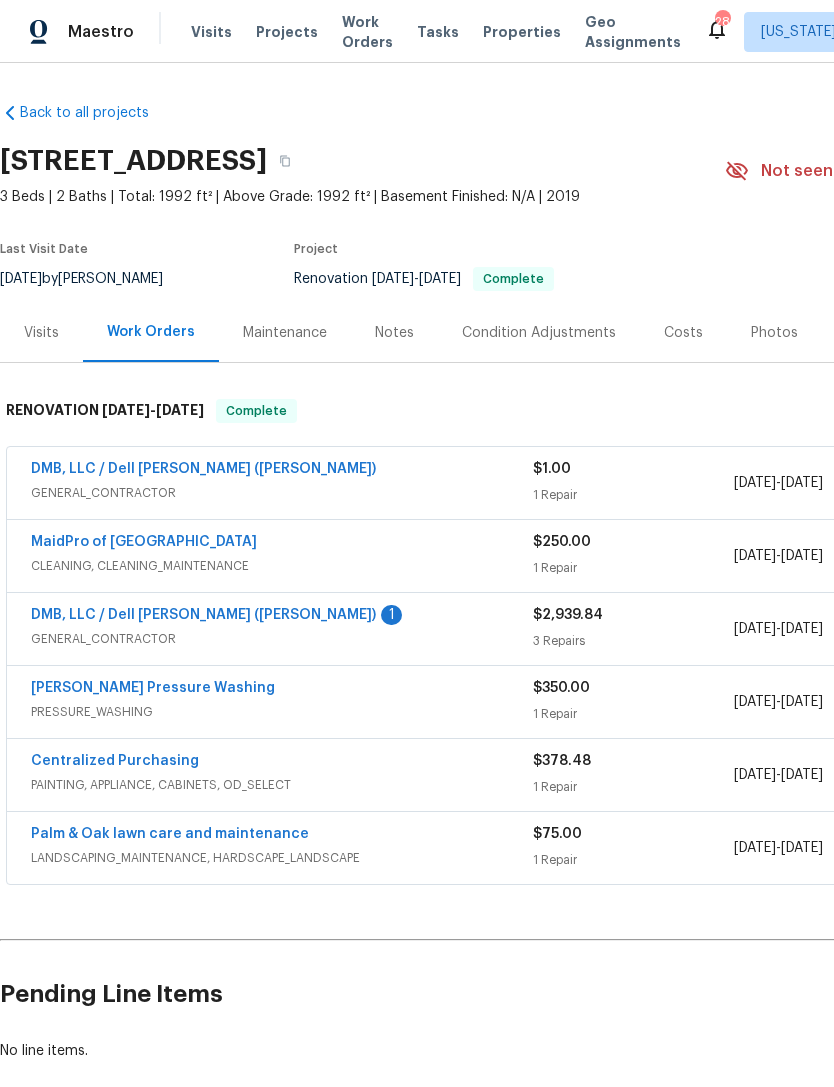 click on "Visits" at bounding box center (211, 32) 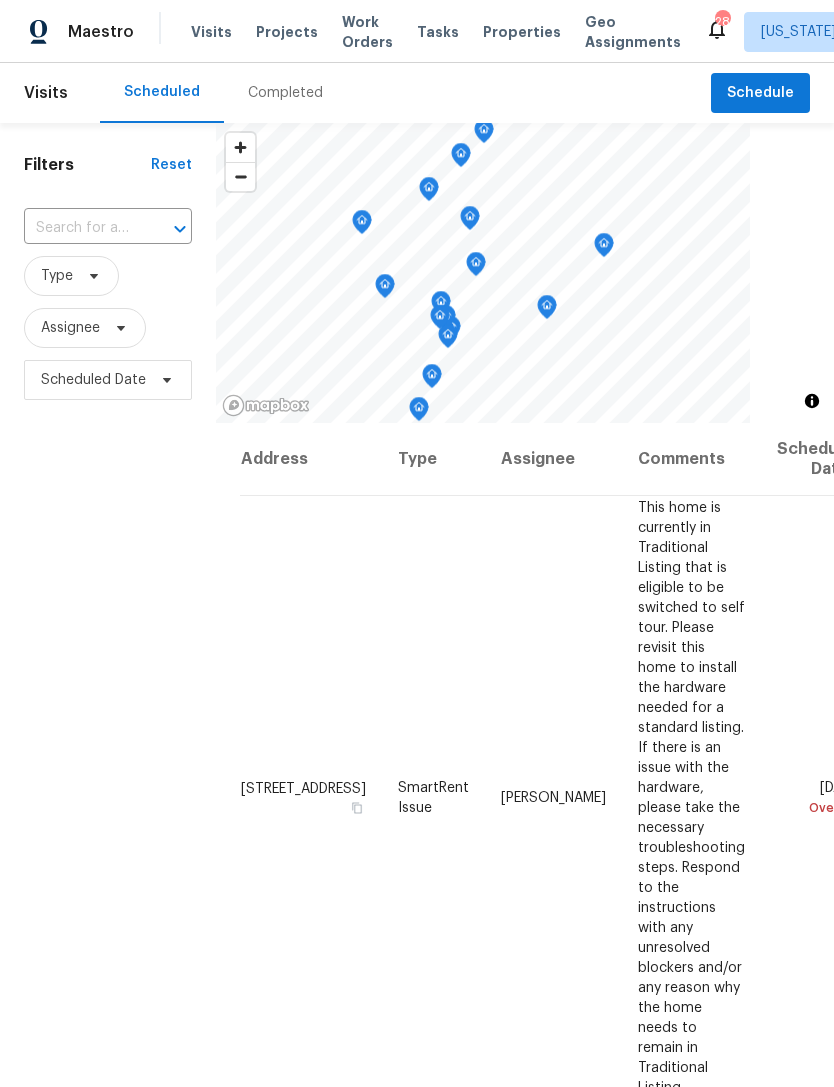 click on "Properties" at bounding box center (522, 32) 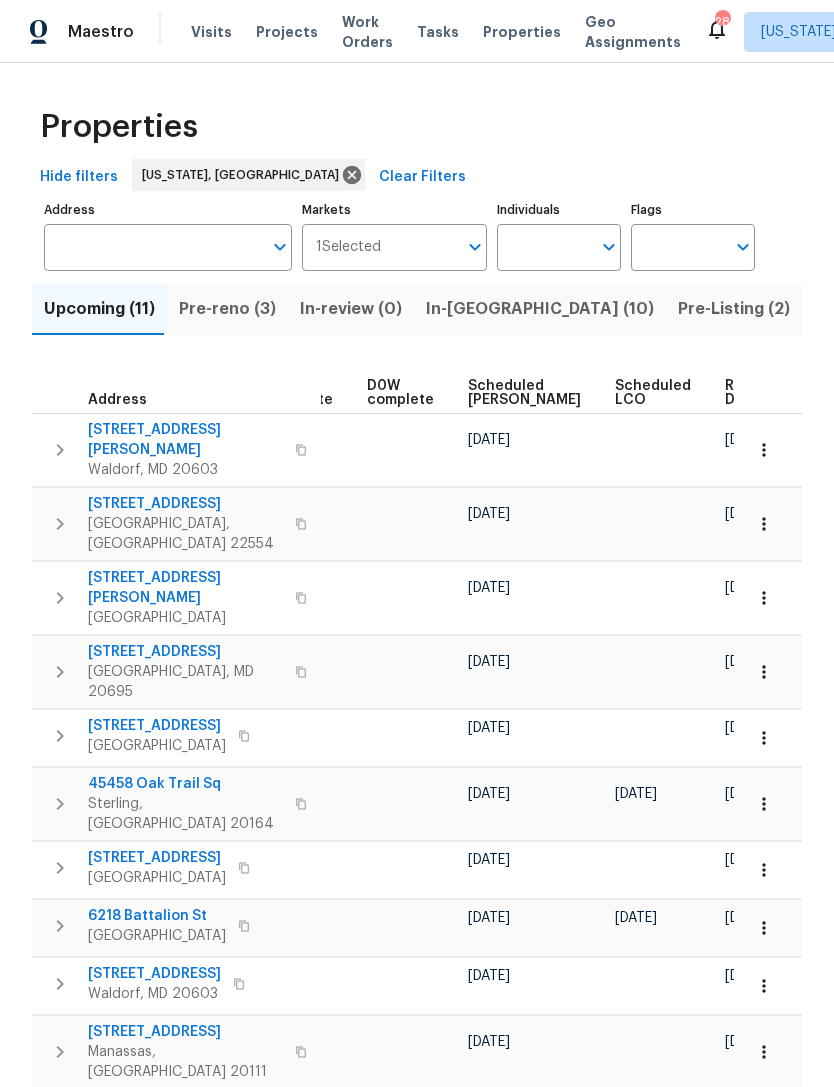 scroll, scrollTop: 0, scrollLeft: 524, axis: horizontal 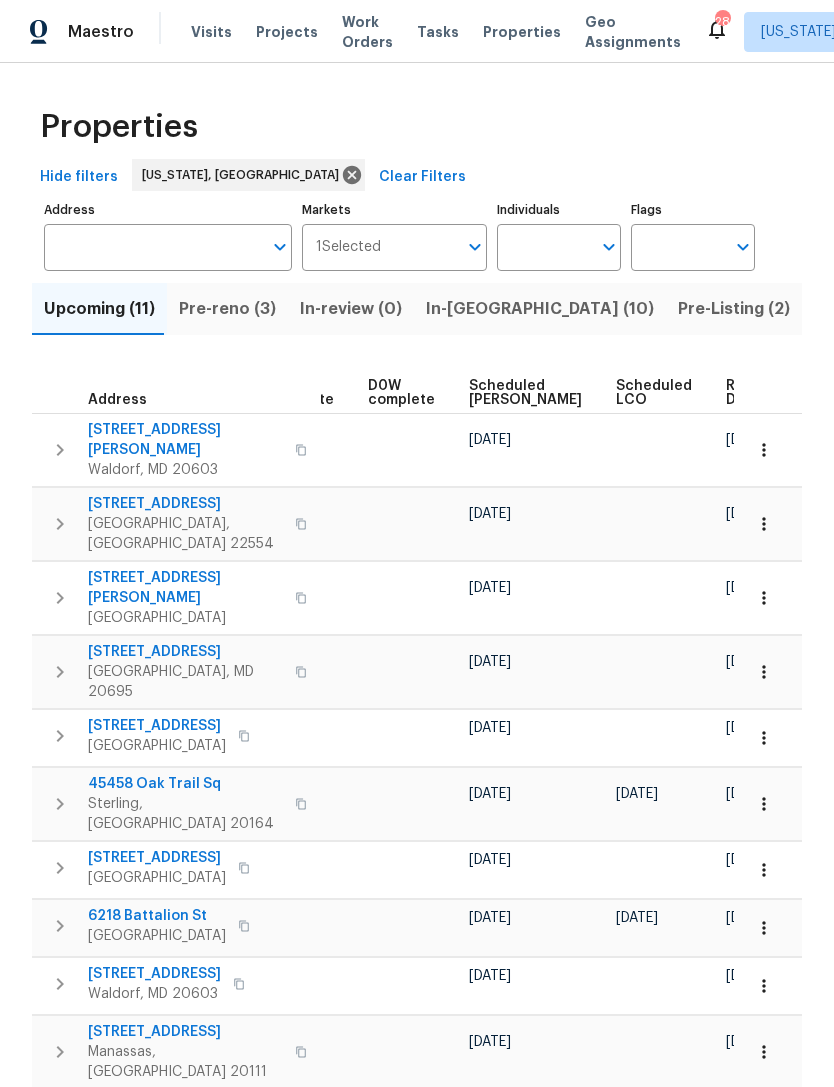 click 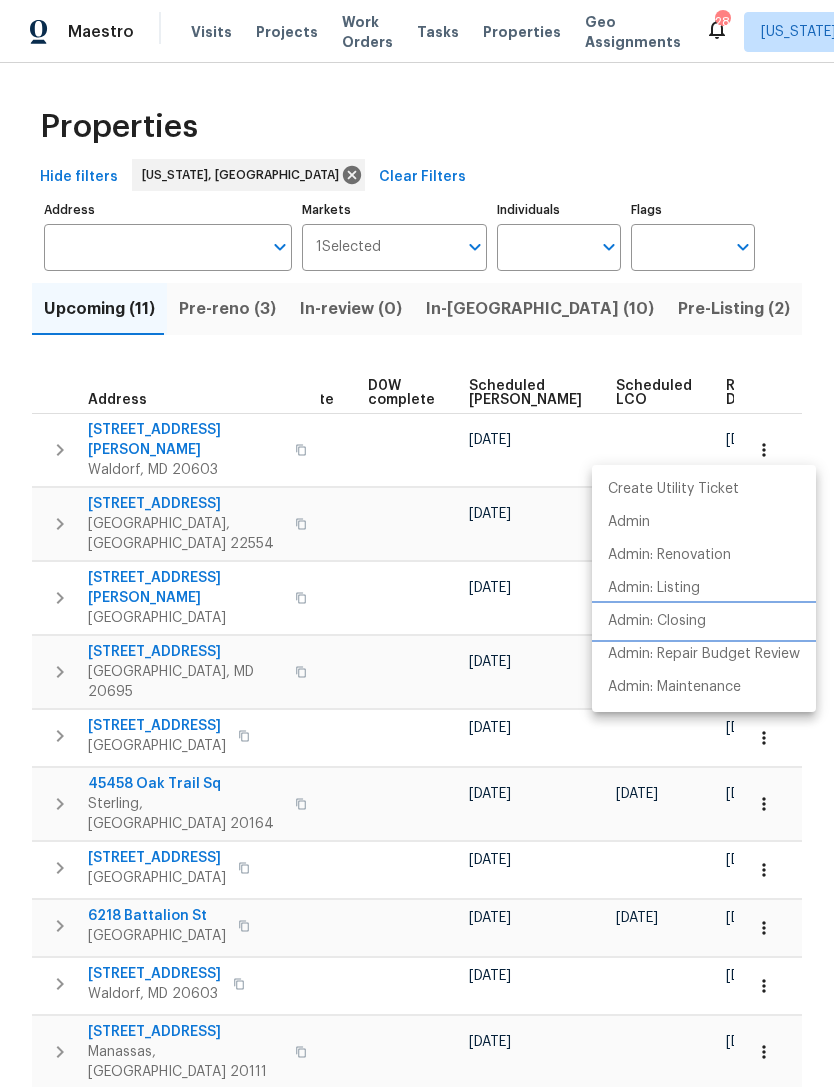 click on "Admin: Closing" at bounding box center (657, 621) 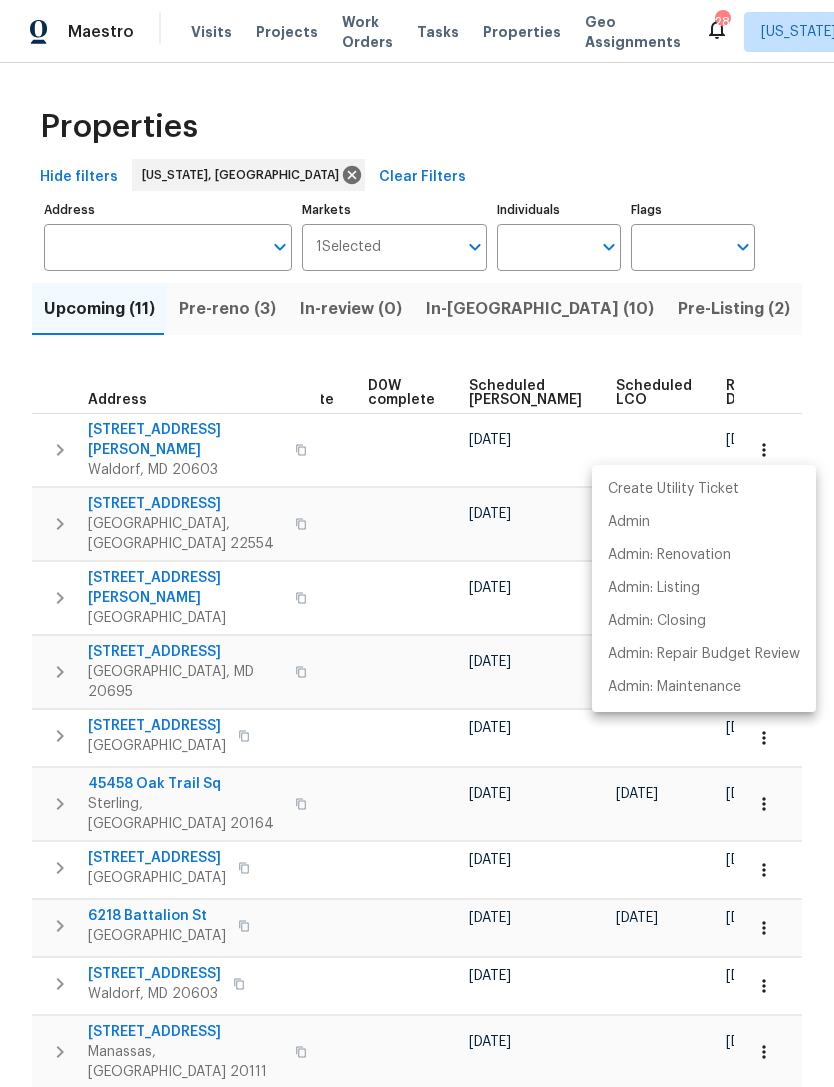 click at bounding box center (417, 543) 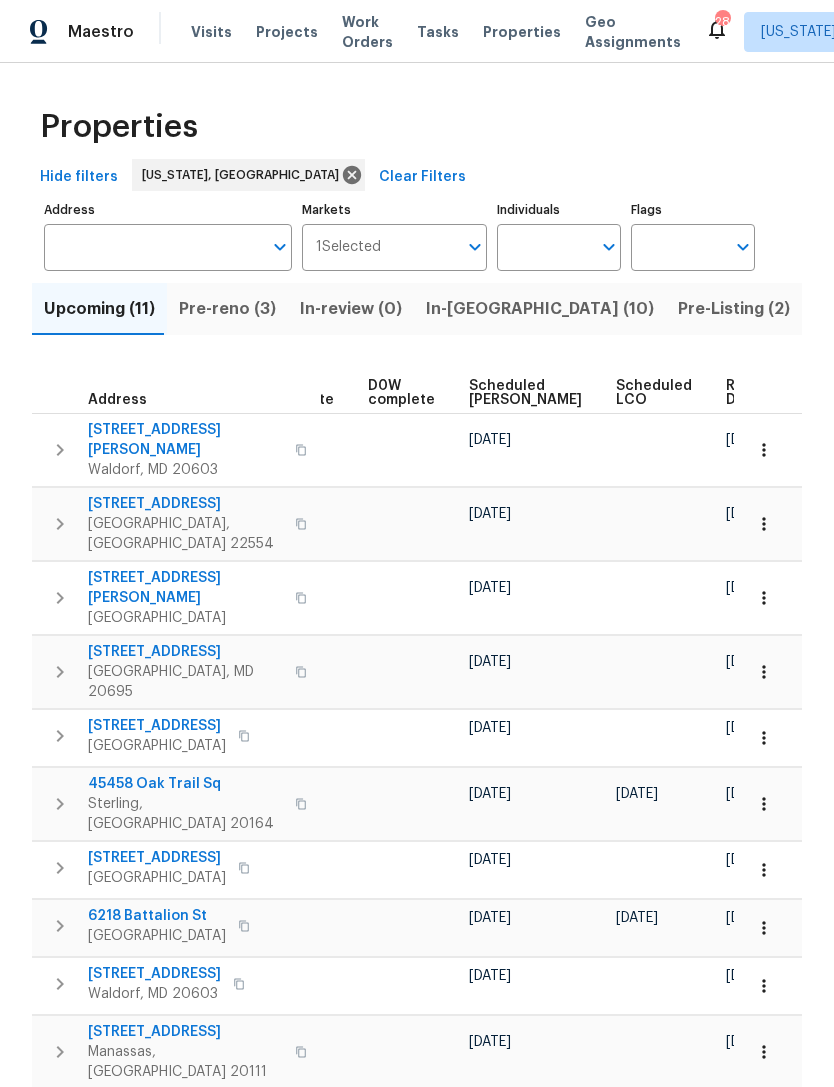 click at bounding box center (410, 803) 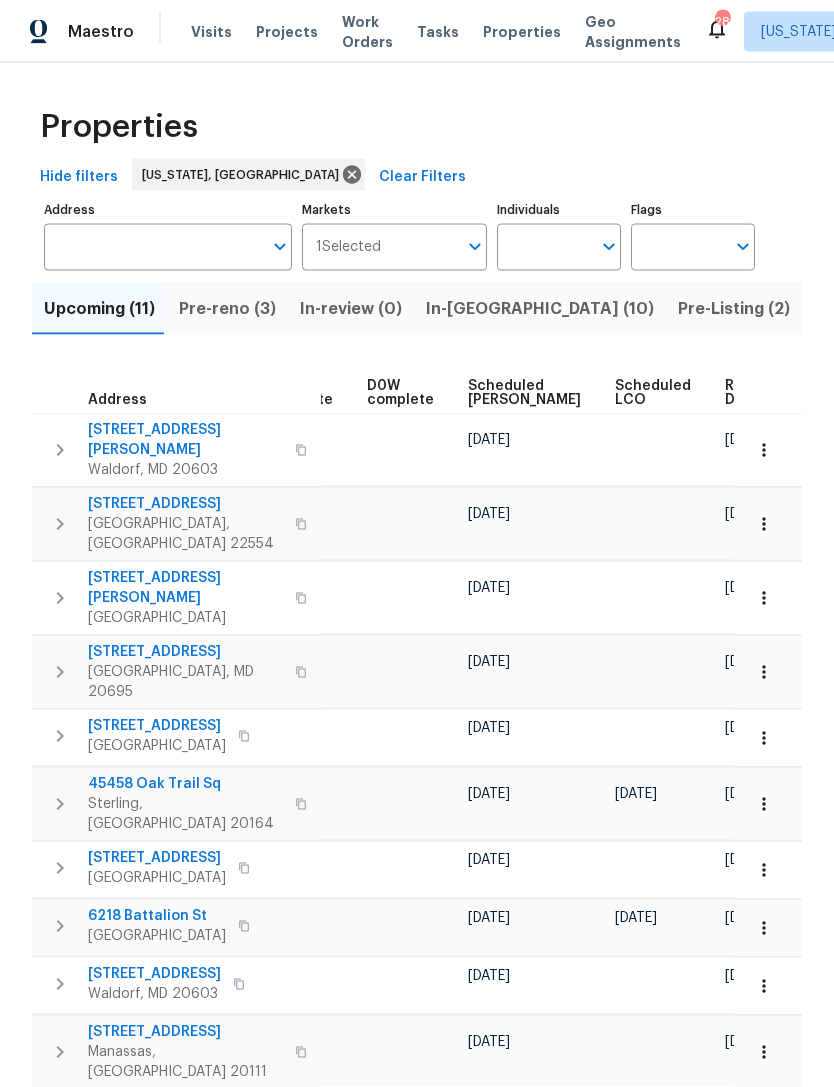 scroll, scrollTop: 0, scrollLeft: 524, axis: horizontal 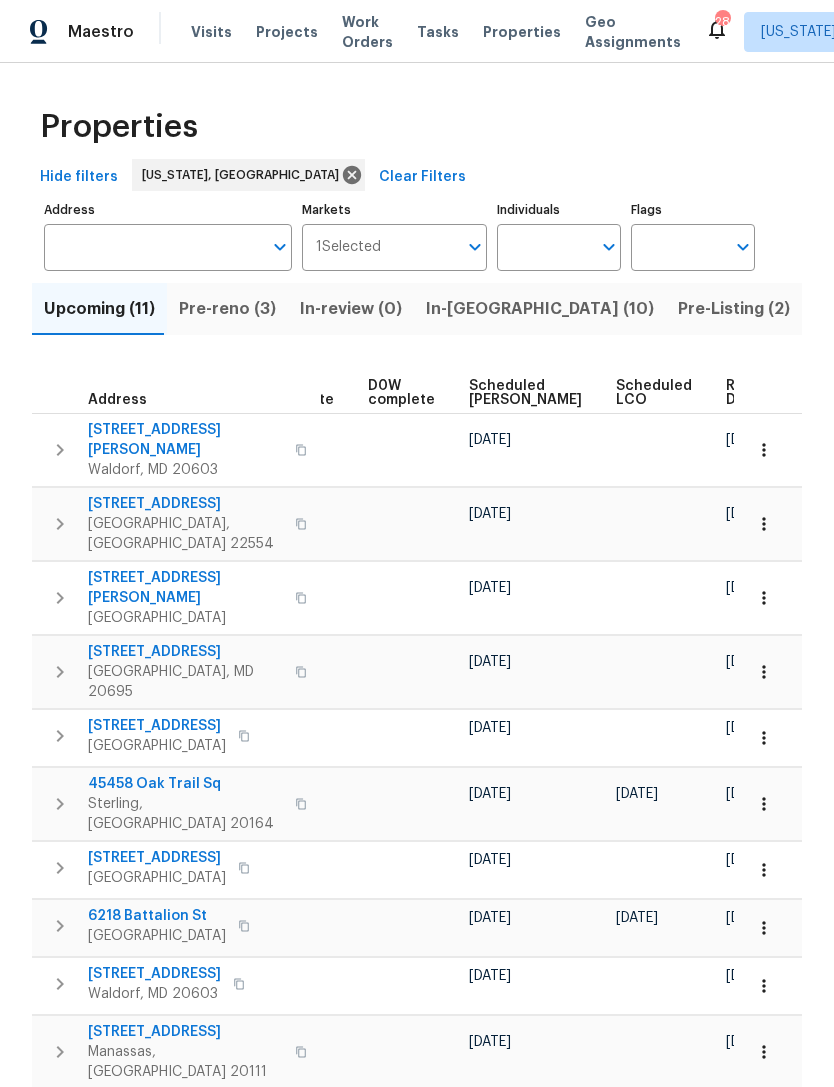 click on "Visits" at bounding box center [211, 32] 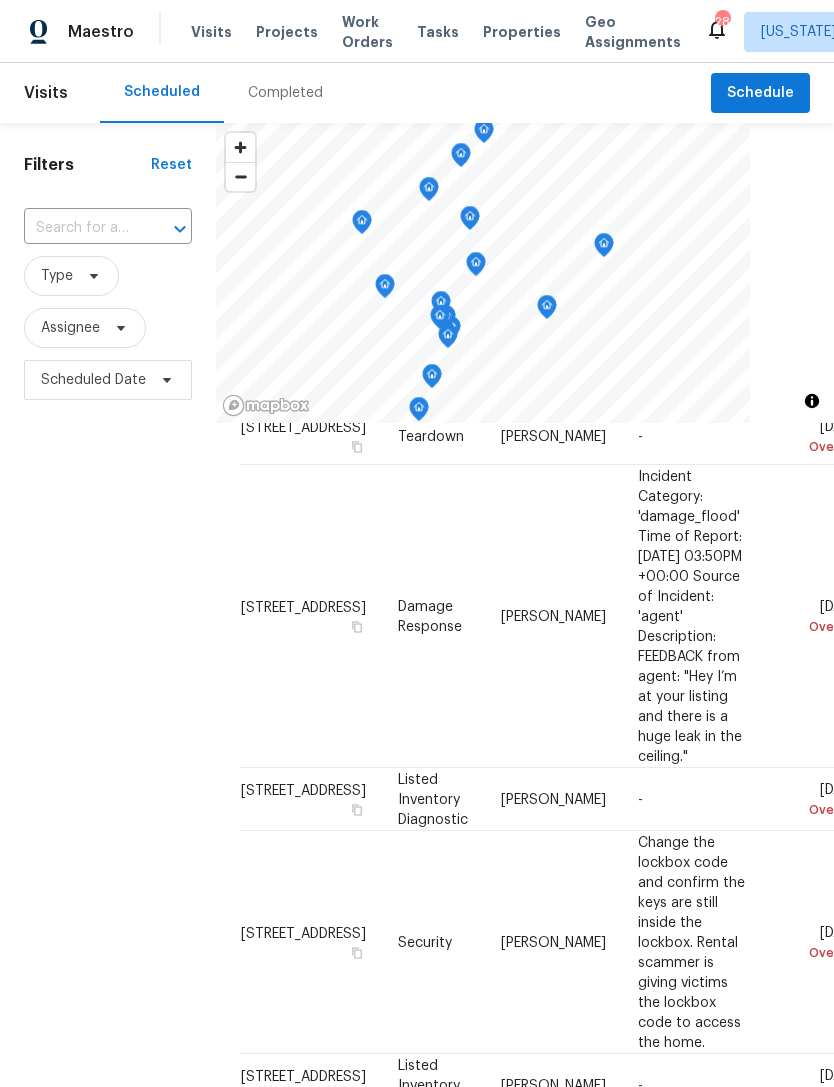 scroll, scrollTop: 2504, scrollLeft: 0, axis: vertical 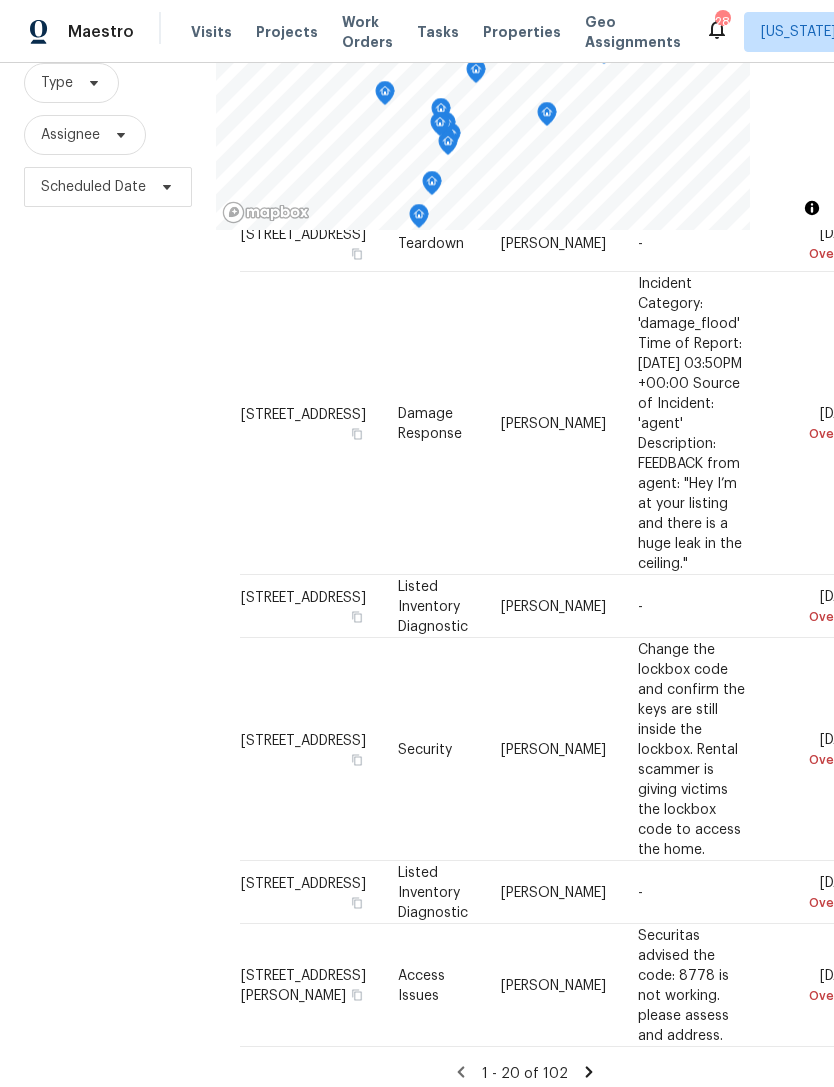 click 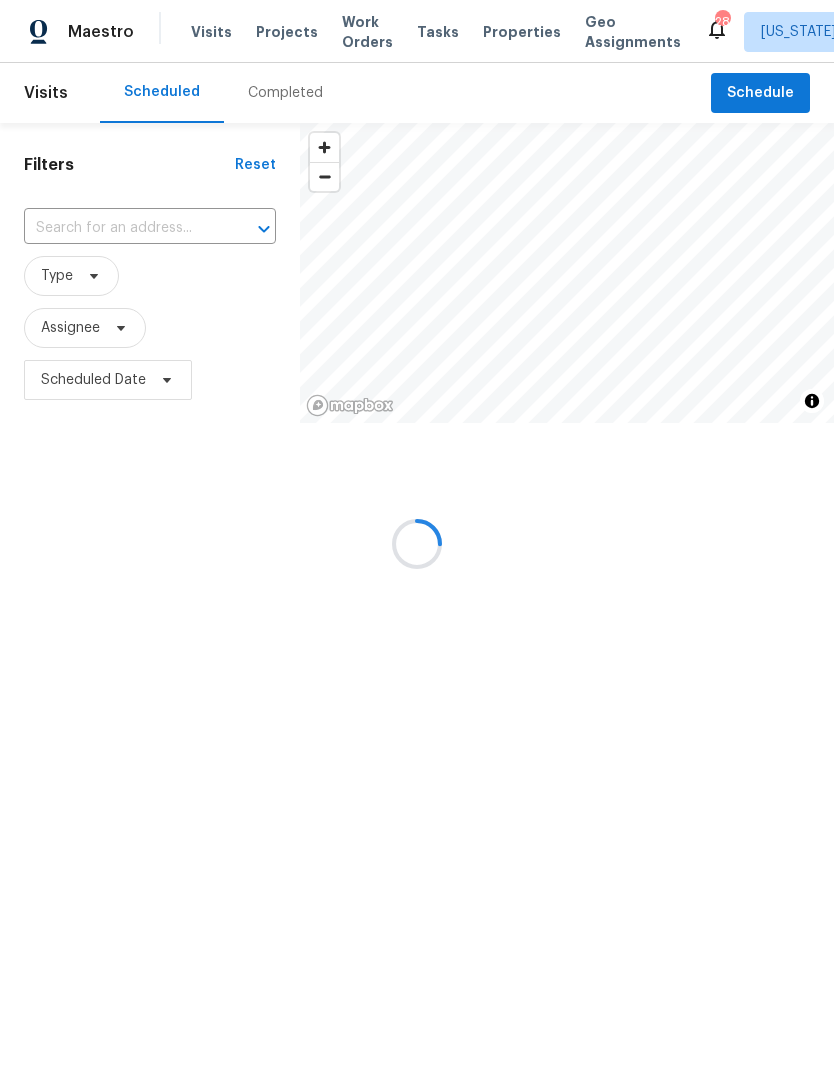 scroll, scrollTop: 0, scrollLeft: 0, axis: both 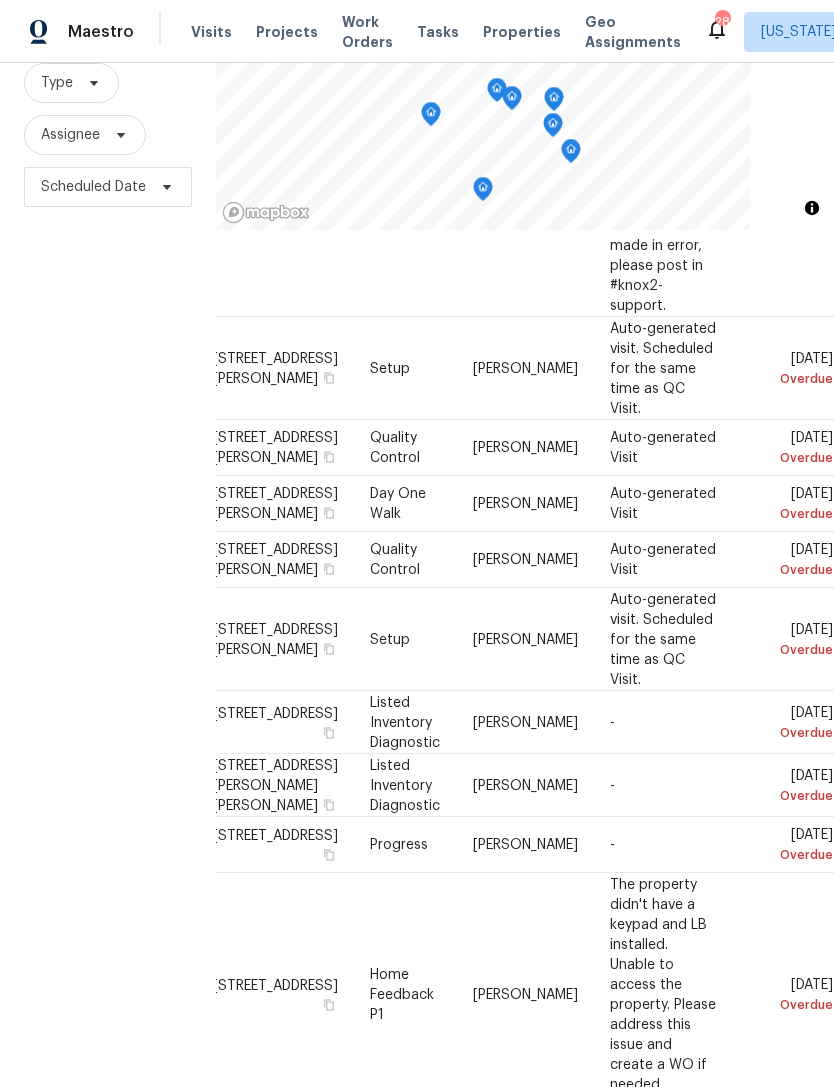 click 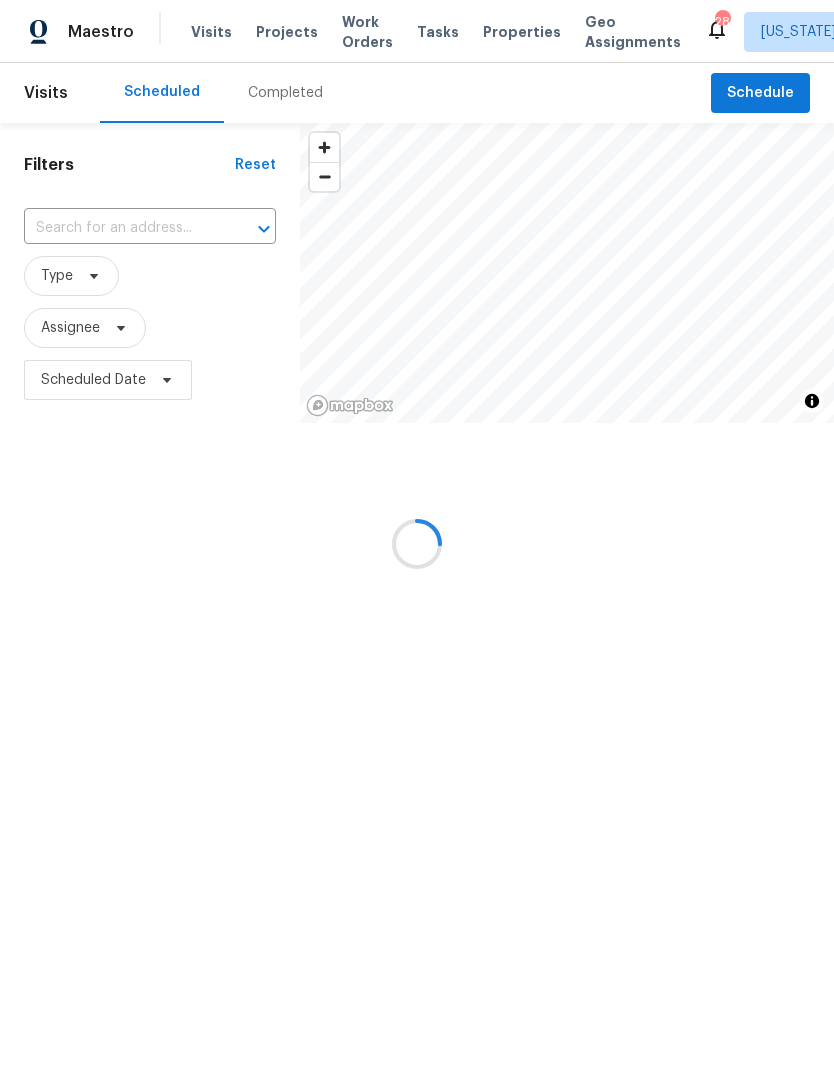 scroll, scrollTop: 0, scrollLeft: 0, axis: both 